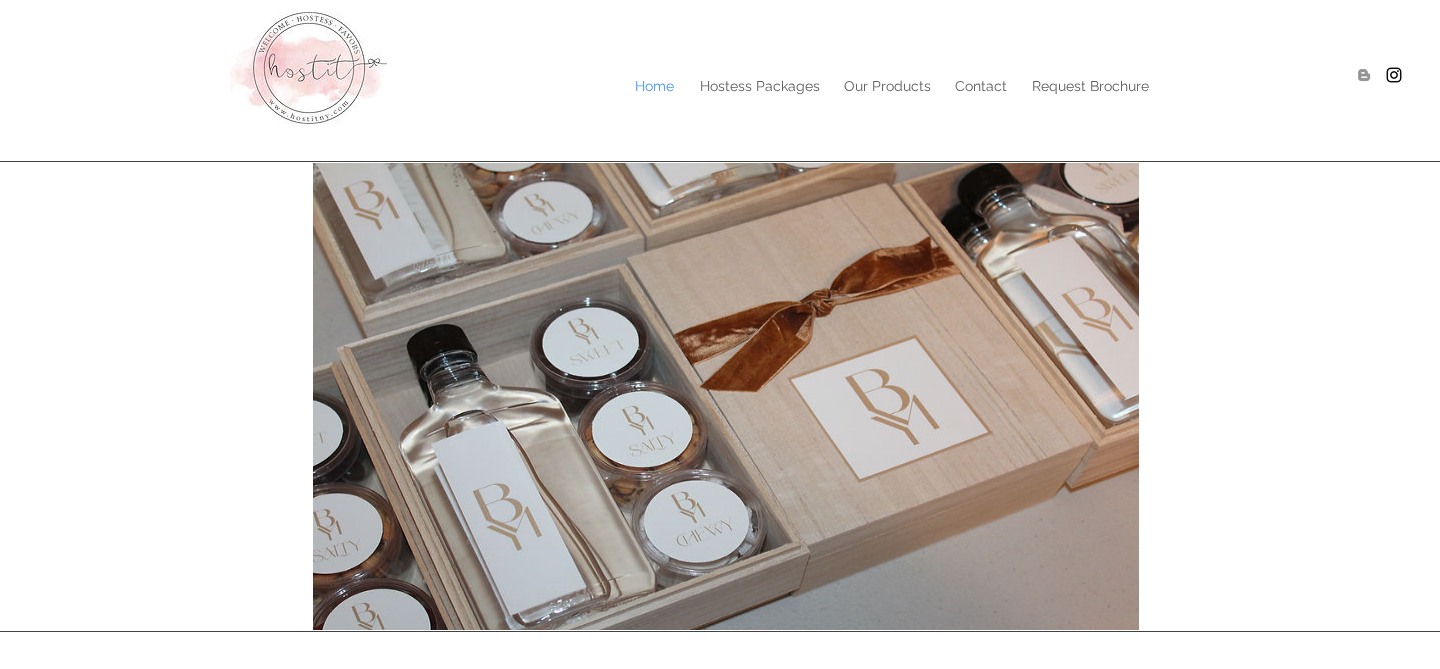 scroll, scrollTop: 0, scrollLeft: 0, axis: both 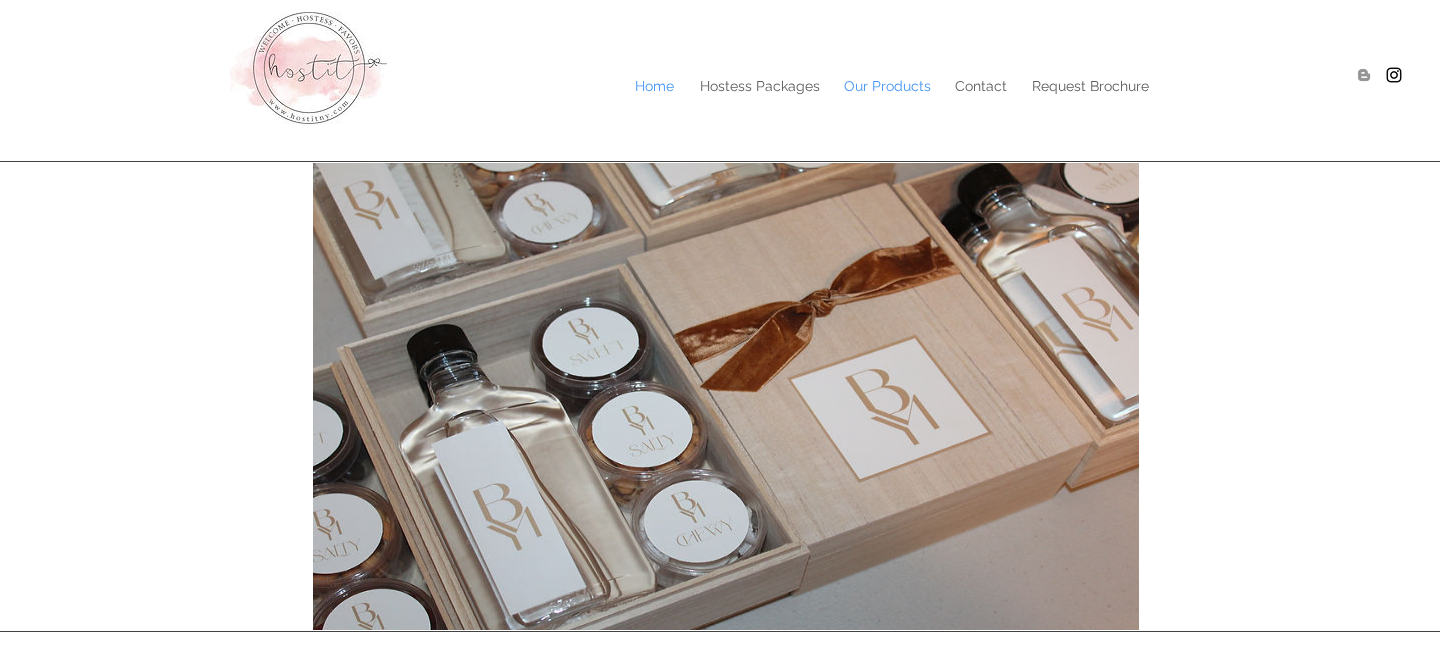 click on "Our Products" at bounding box center (887, 86) 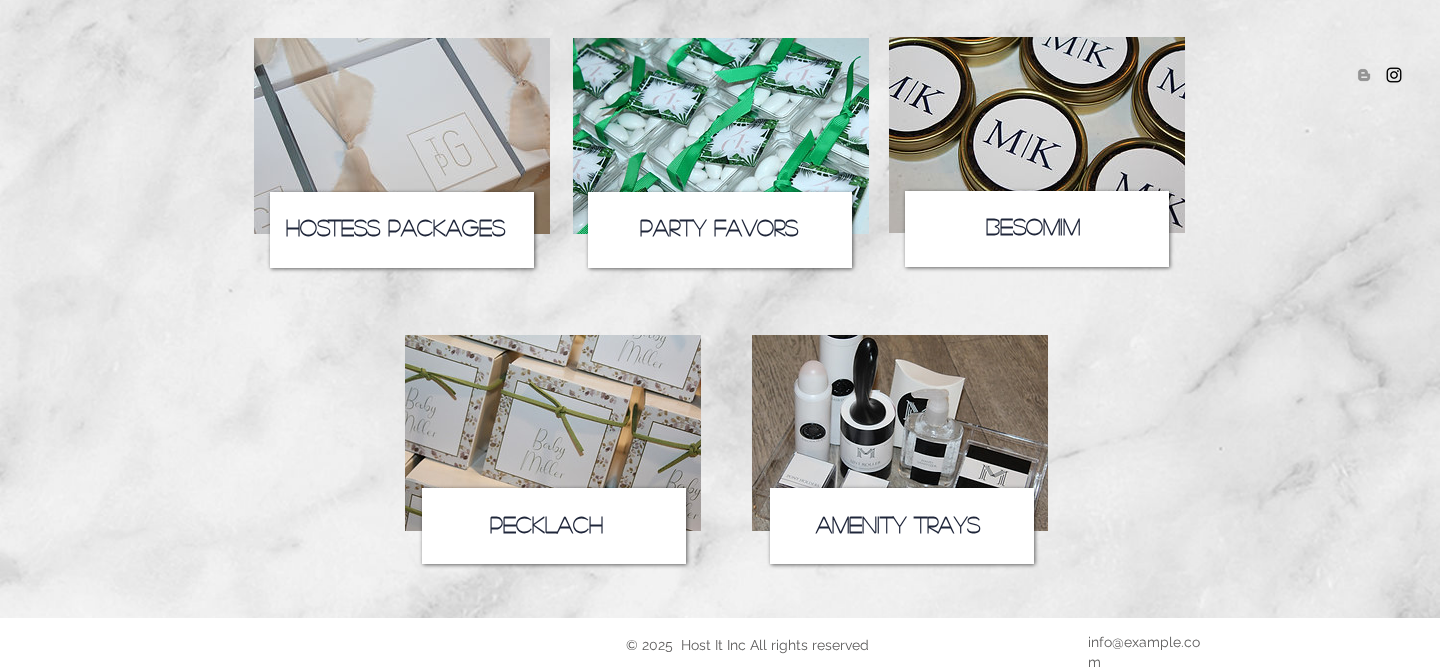 scroll, scrollTop: 335, scrollLeft: 0, axis: vertical 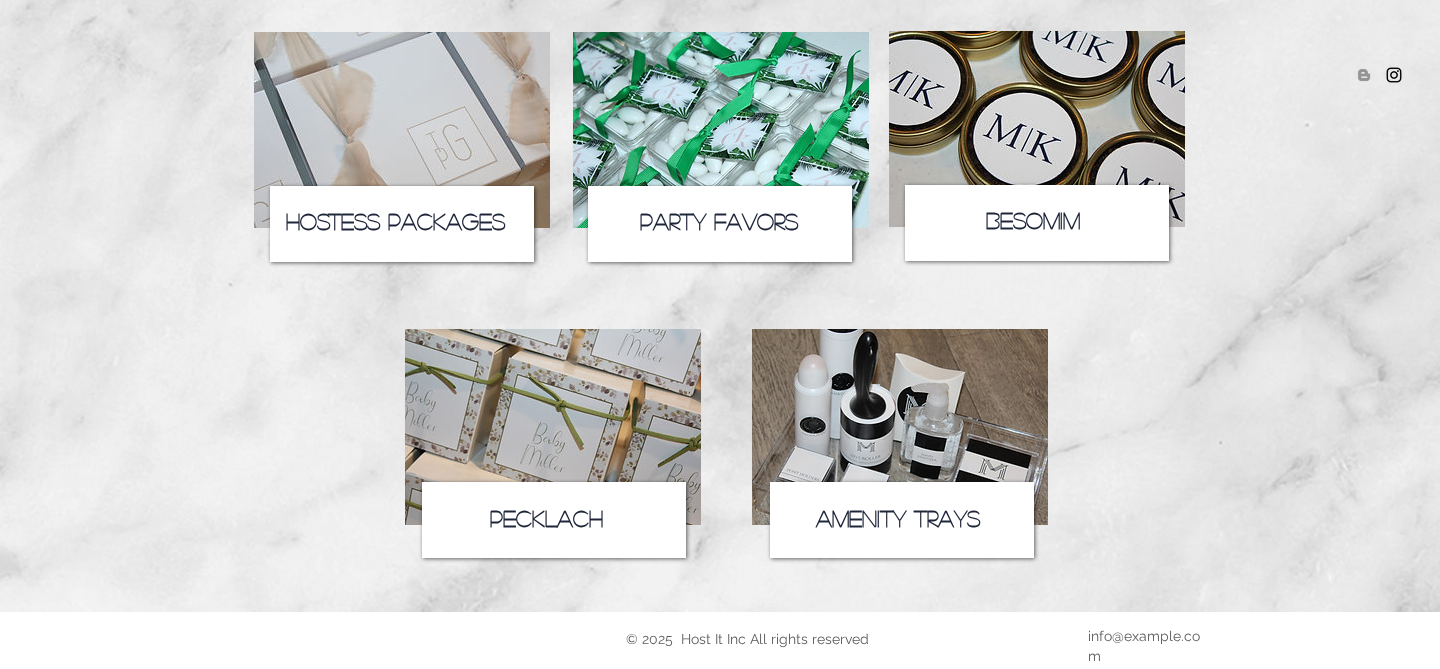 click on "Hostess Packages" at bounding box center [395, 221] 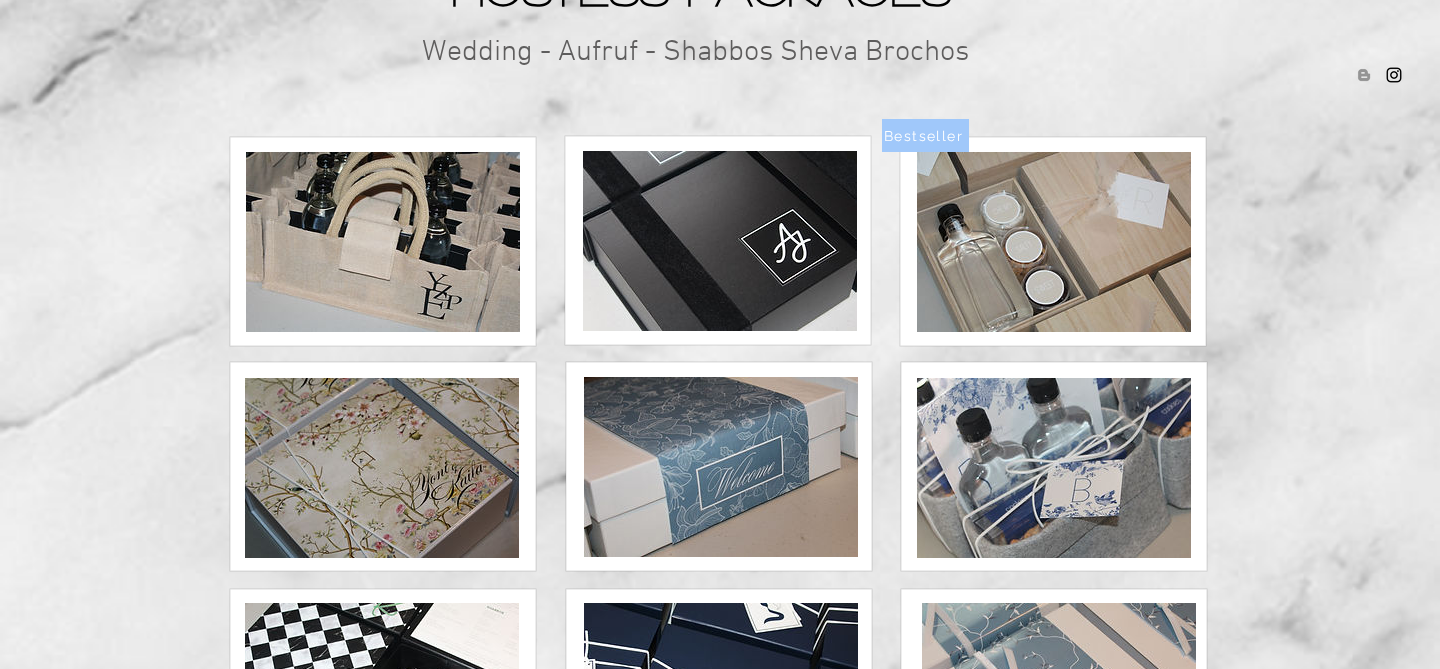 scroll, scrollTop: 0, scrollLeft: 0, axis: both 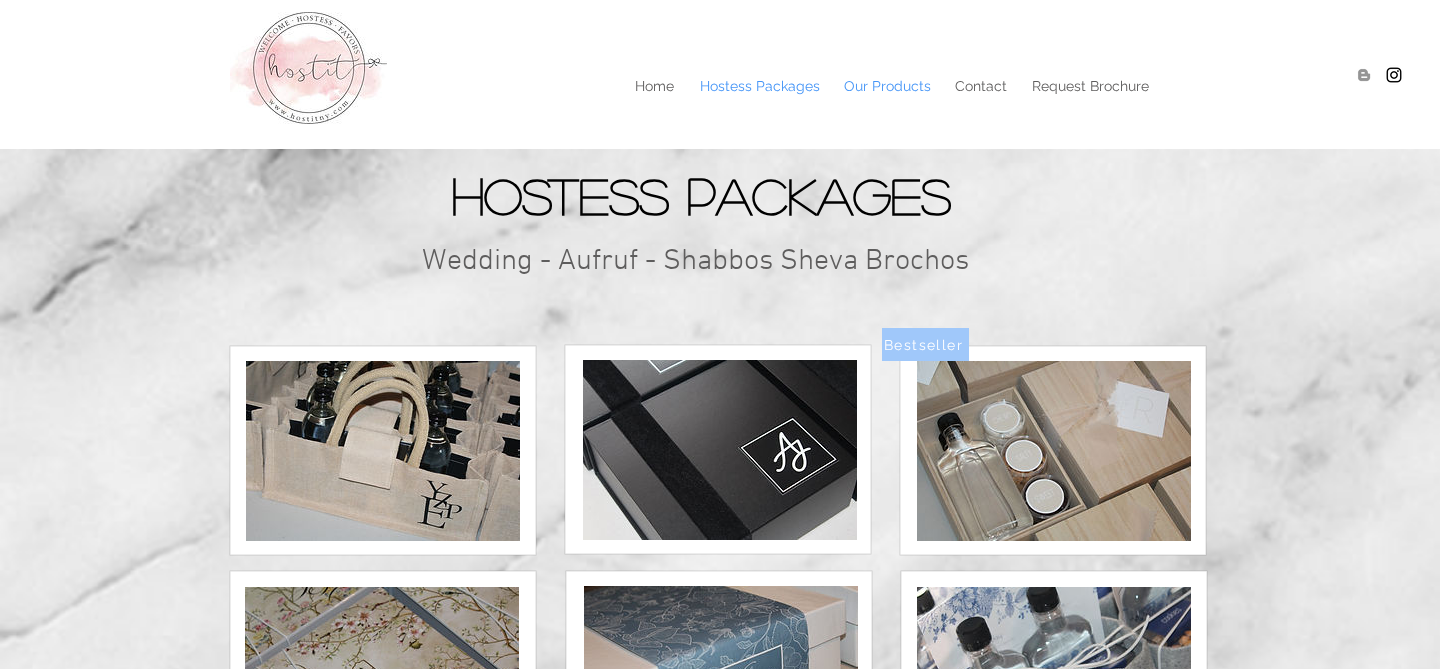 click on "Our Products" at bounding box center (887, 86) 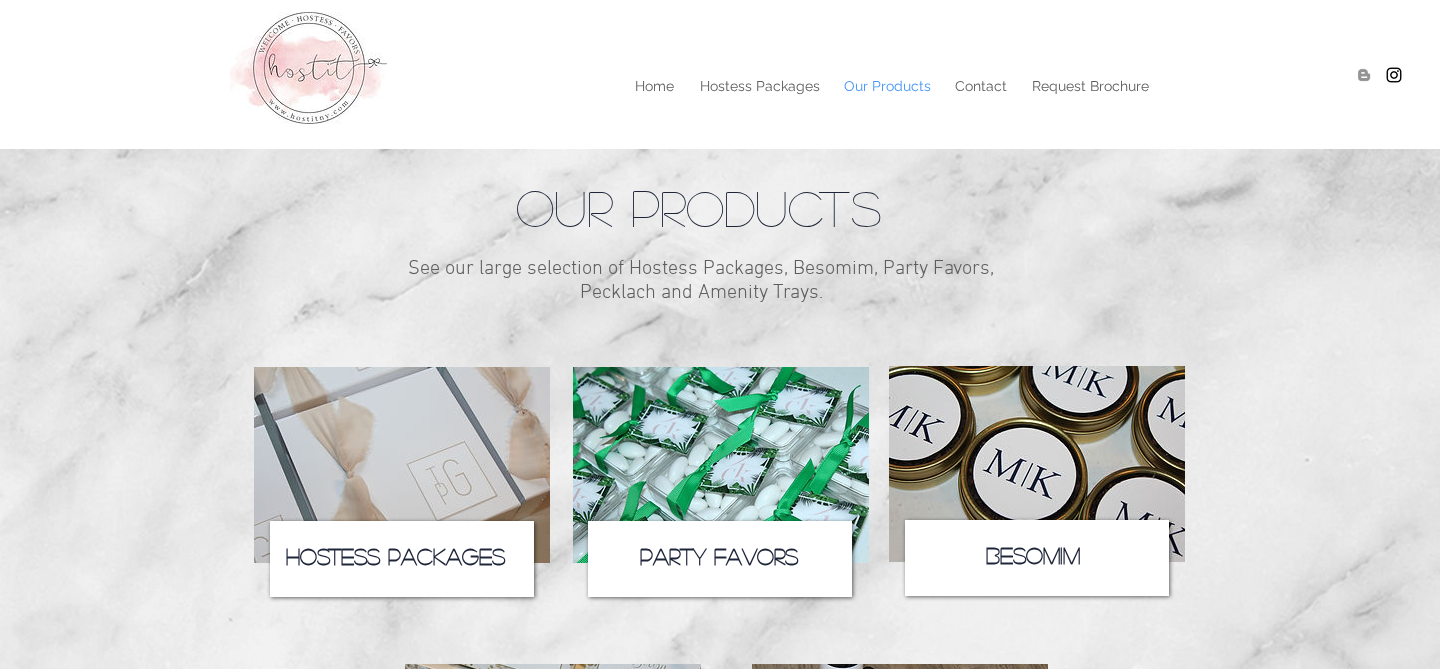 click at bounding box center [720, 559] 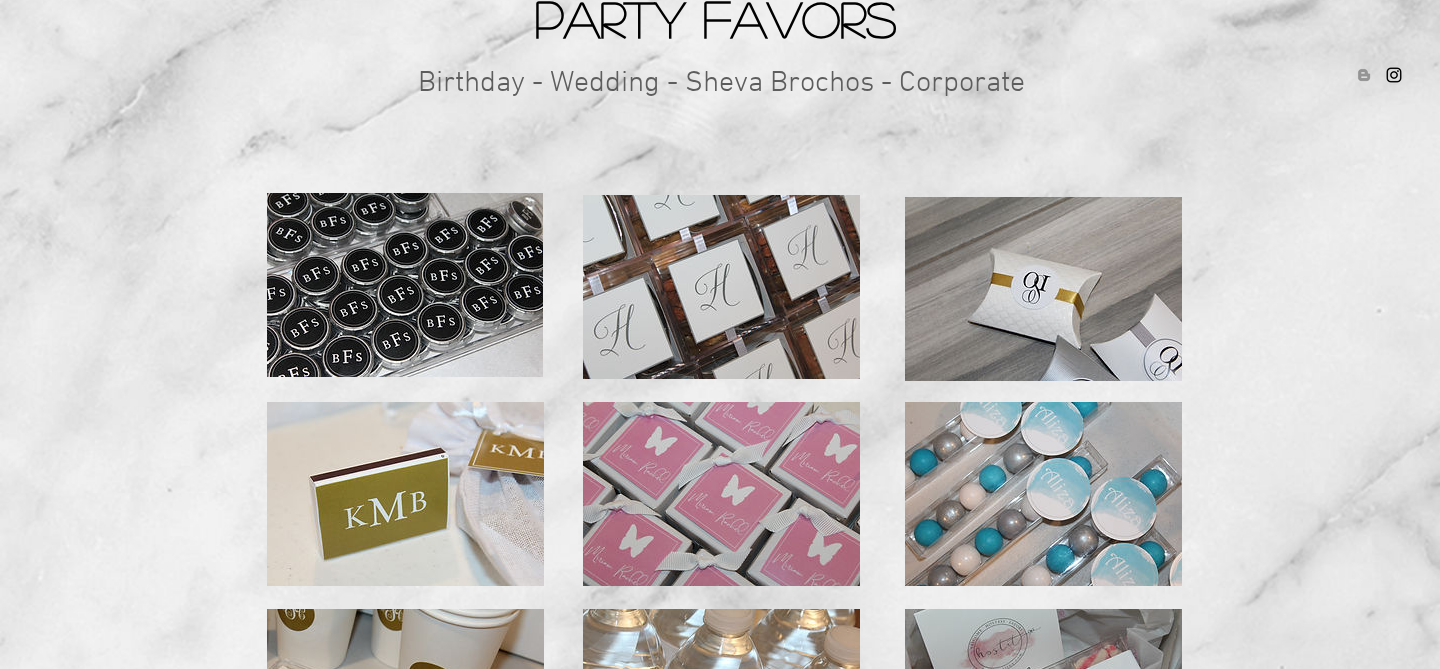 scroll, scrollTop: 0, scrollLeft: 0, axis: both 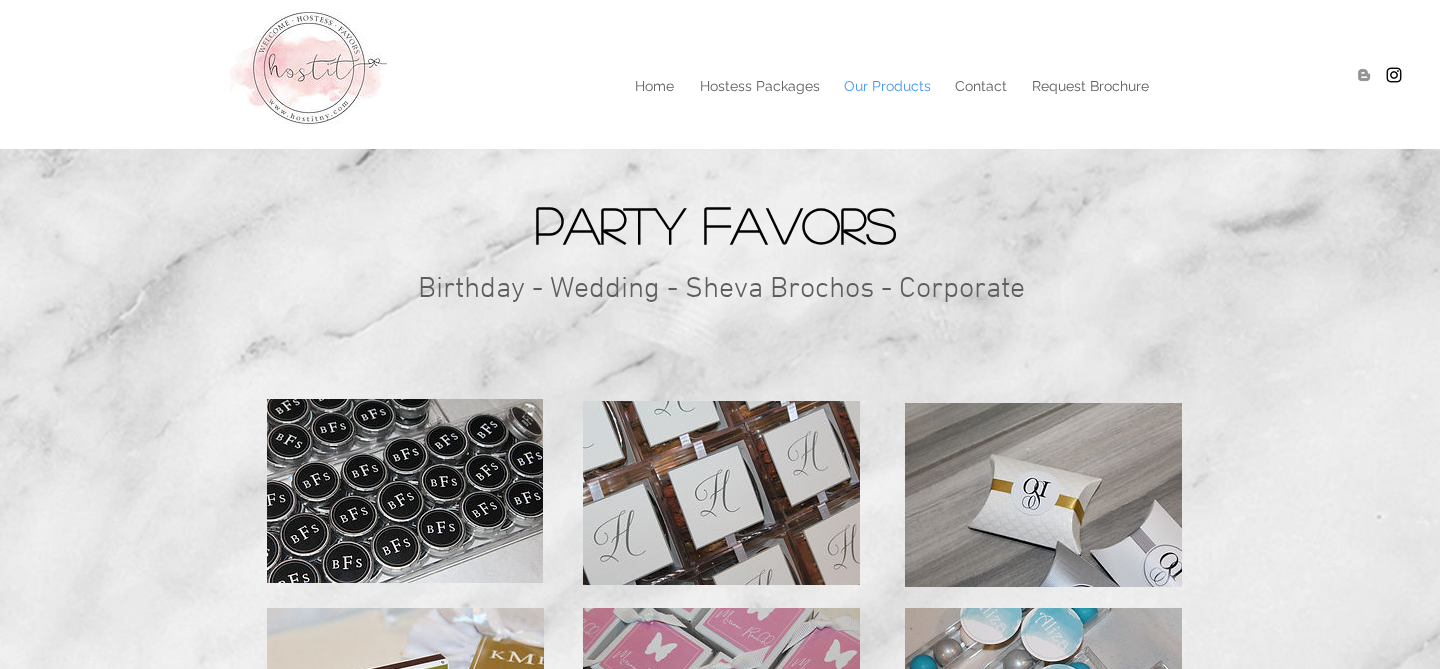 click on "Our Products" at bounding box center (887, 86) 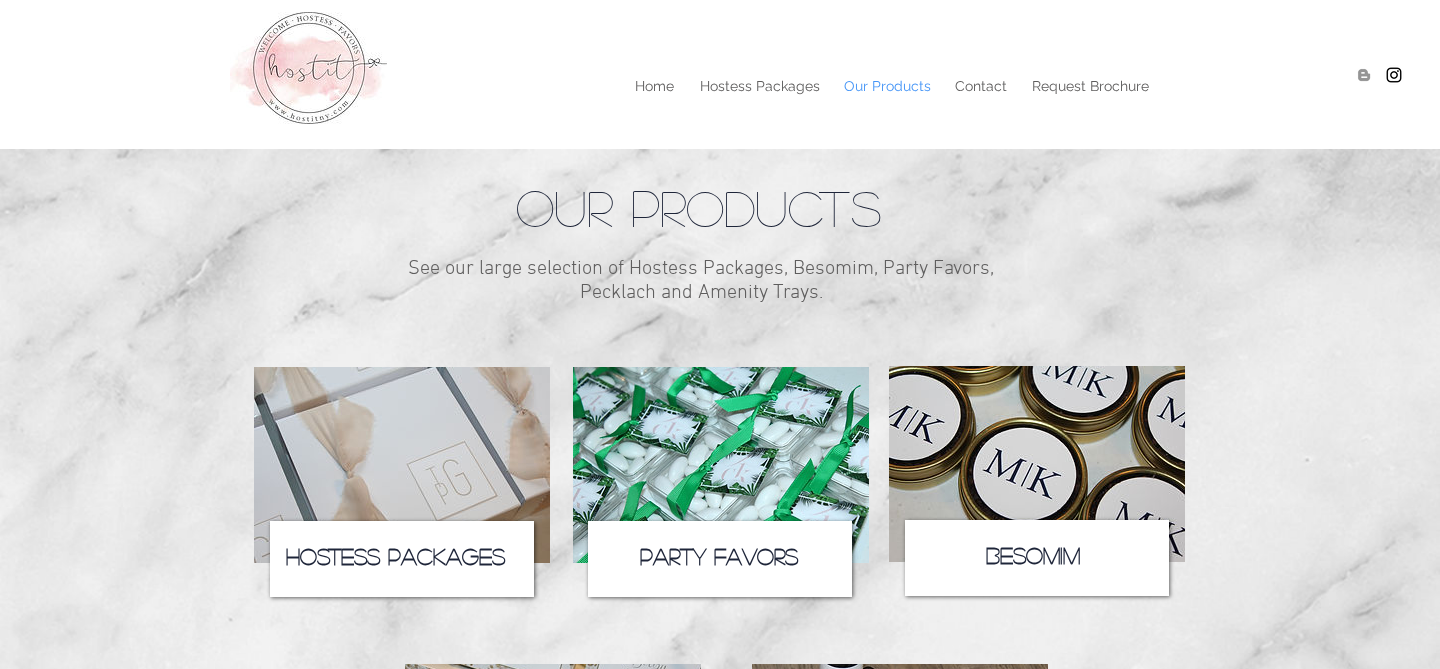 click at bounding box center [1037, 558] 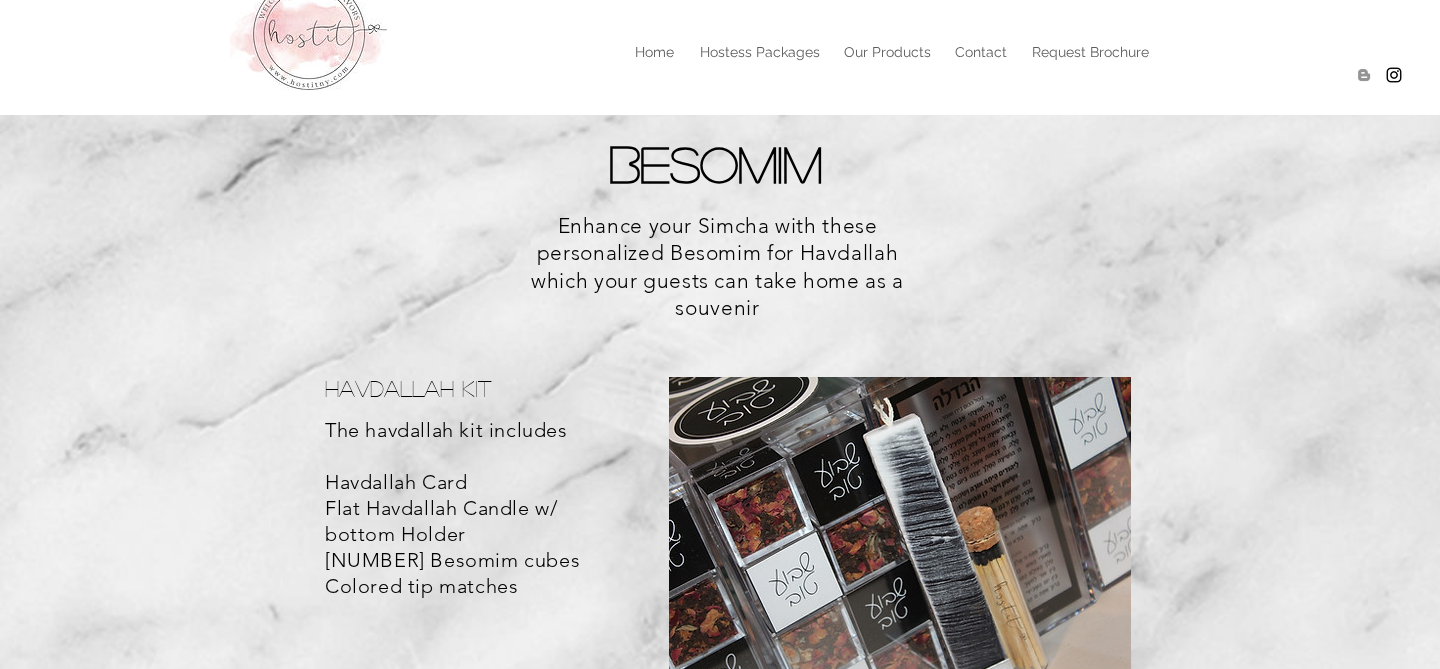 scroll, scrollTop: 0, scrollLeft: 0, axis: both 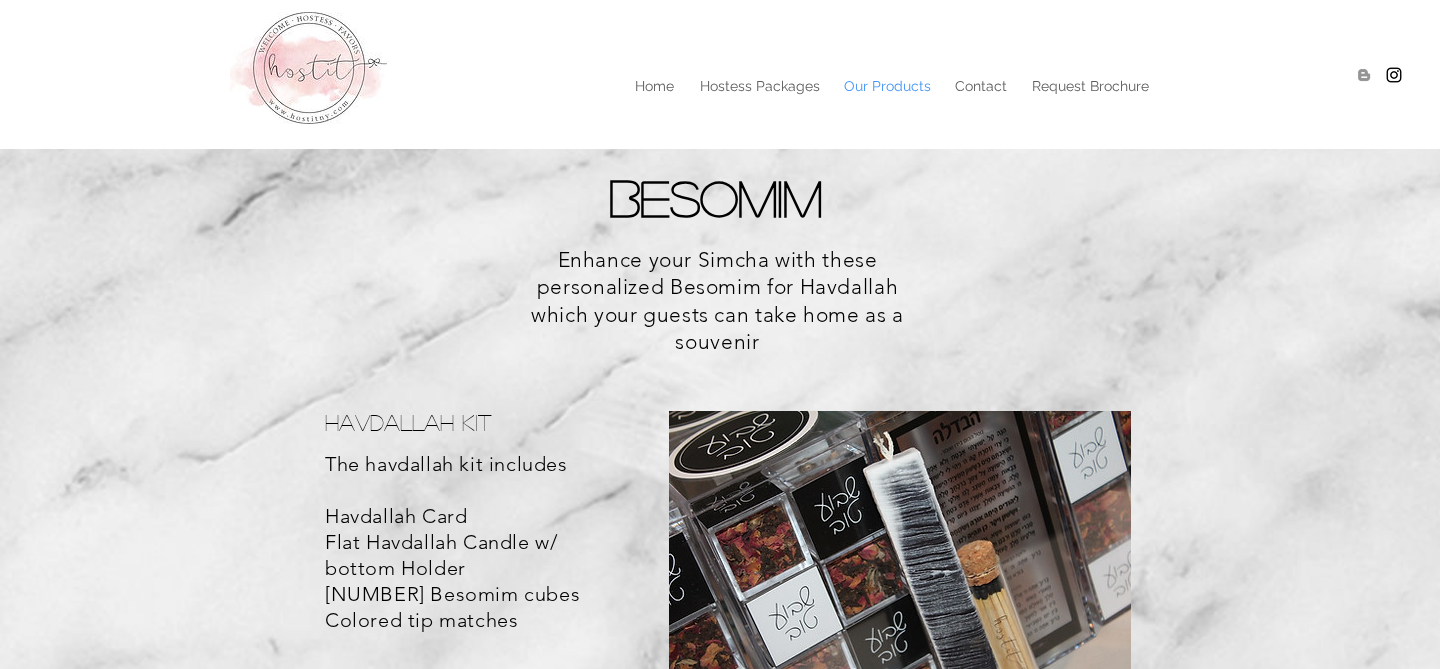 click on "Our Products" at bounding box center (887, 86) 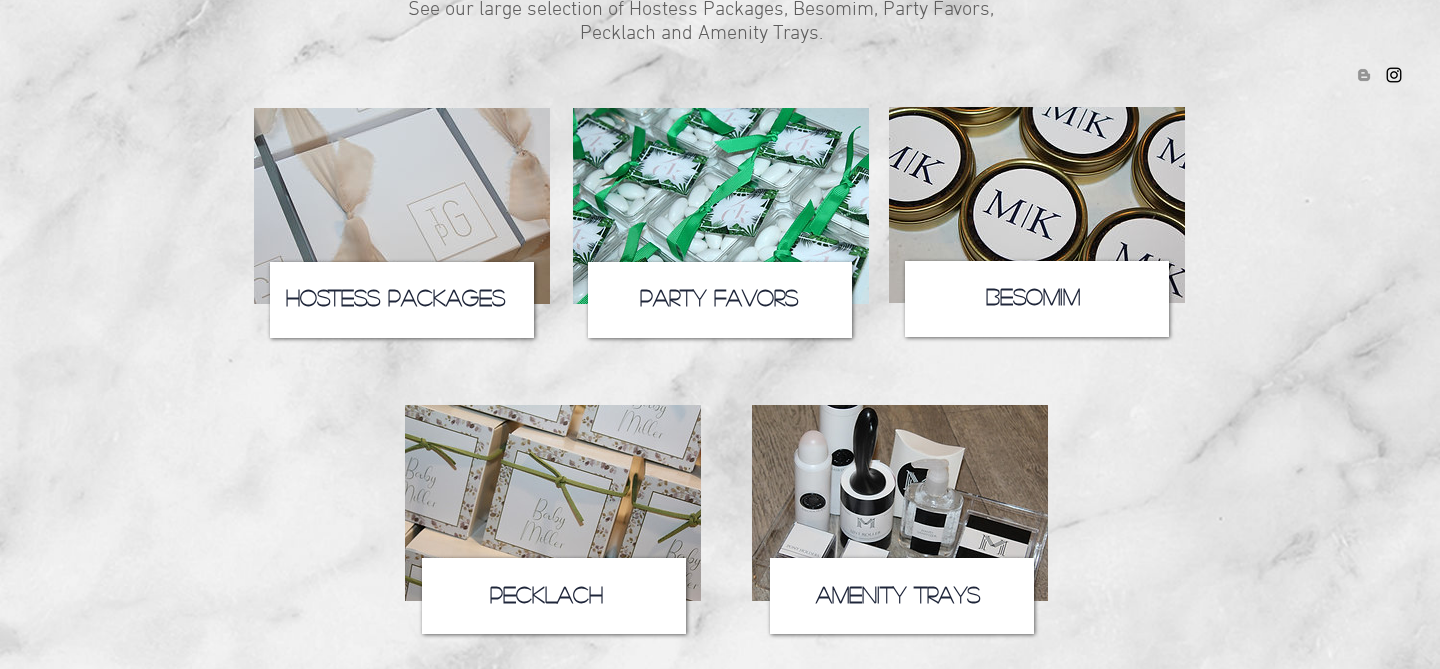 scroll, scrollTop: 342, scrollLeft: 0, axis: vertical 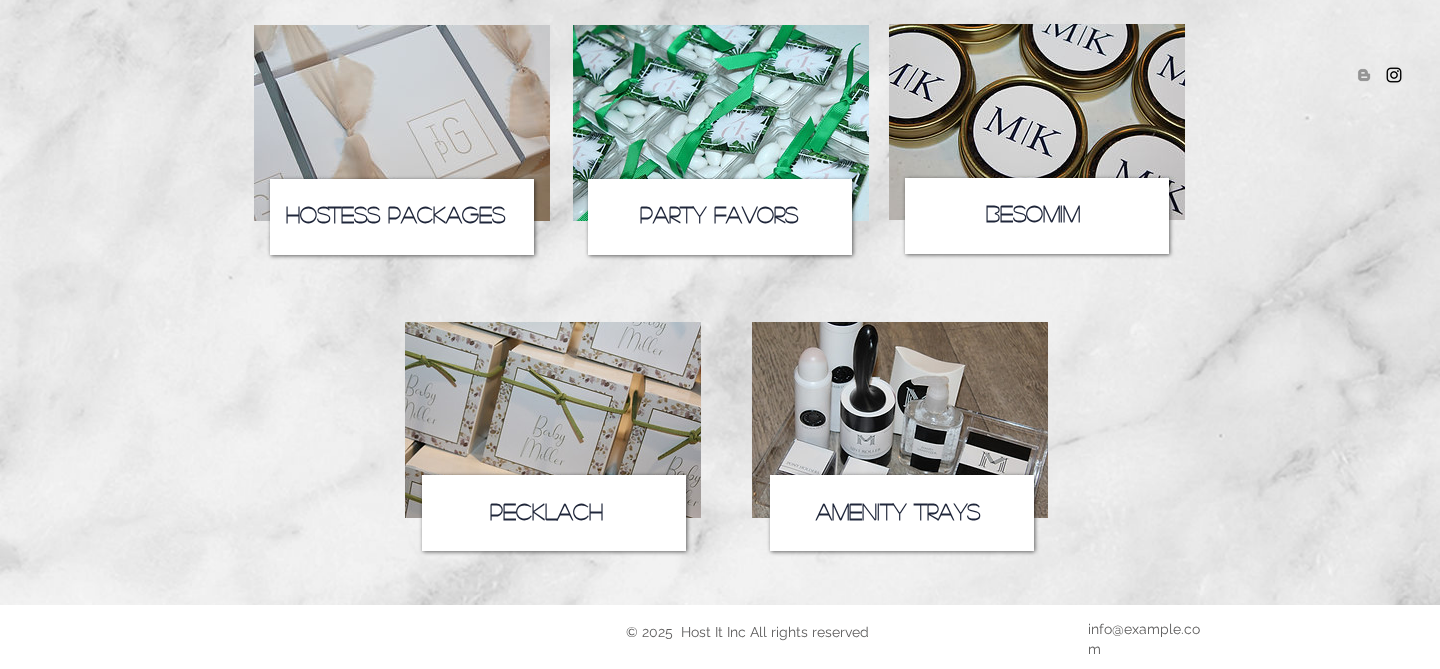 click on "Pecklach" at bounding box center (546, 511) 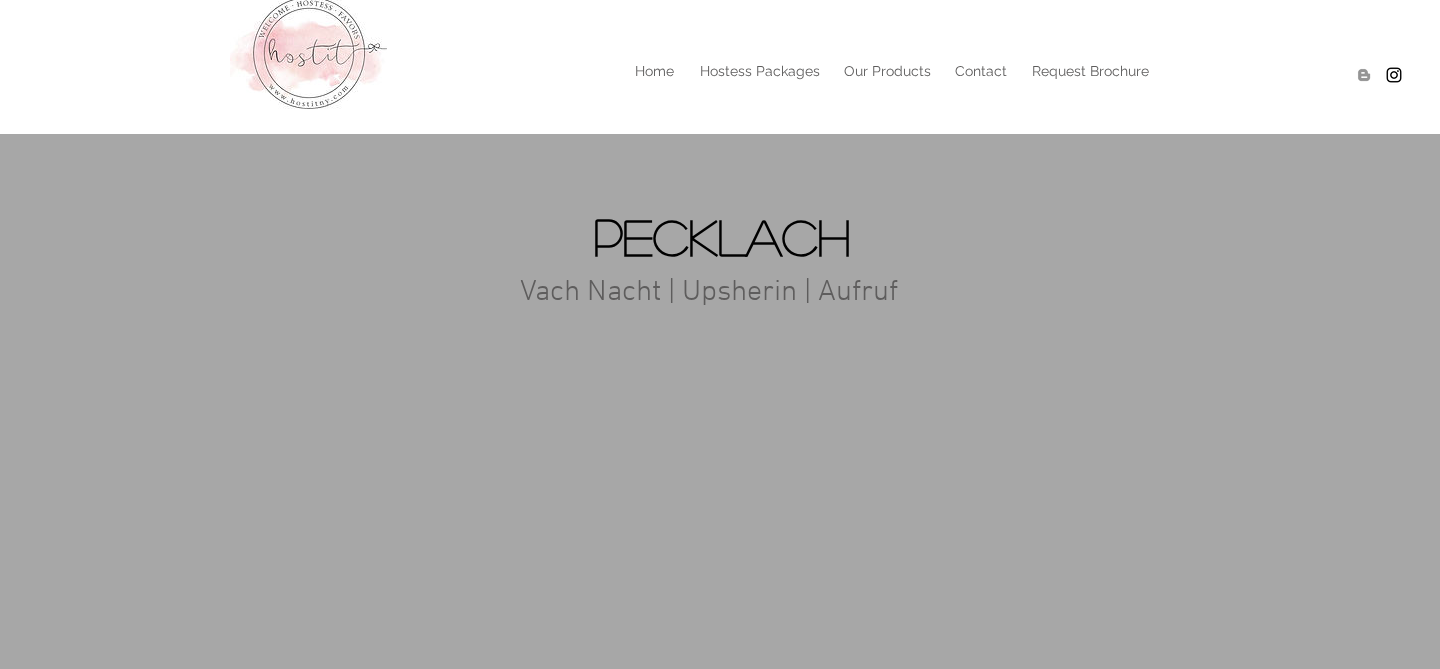 scroll, scrollTop: 0, scrollLeft: 0, axis: both 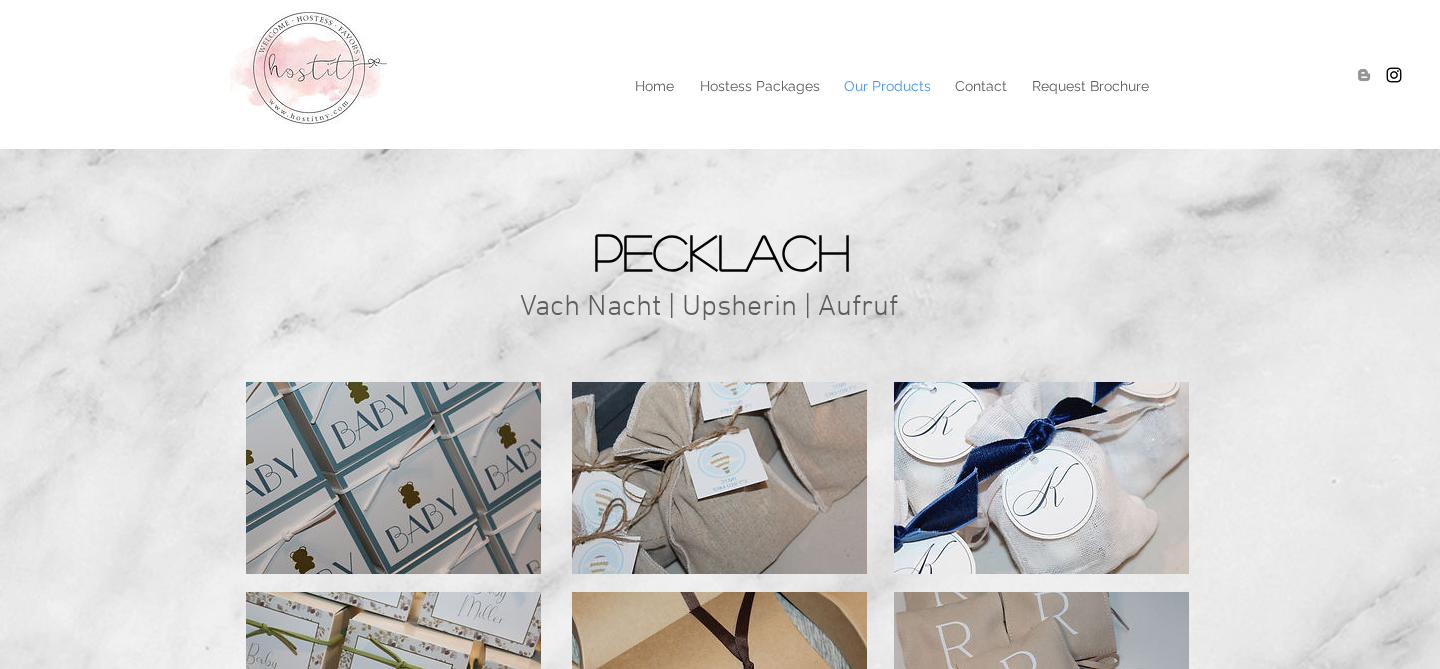 click on "Our Products" at bounding box center (887, 86) 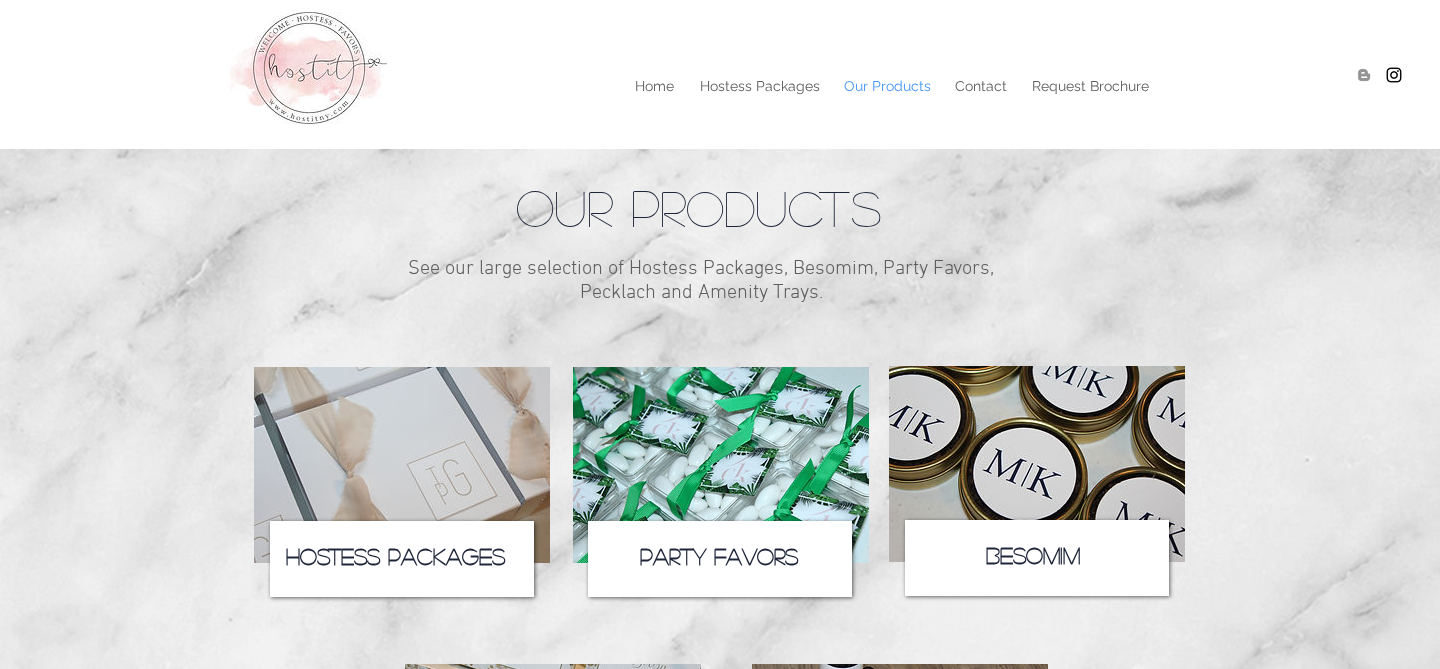 scroll, scrollTop: 368, scrollLeft: 0, axis: vertical 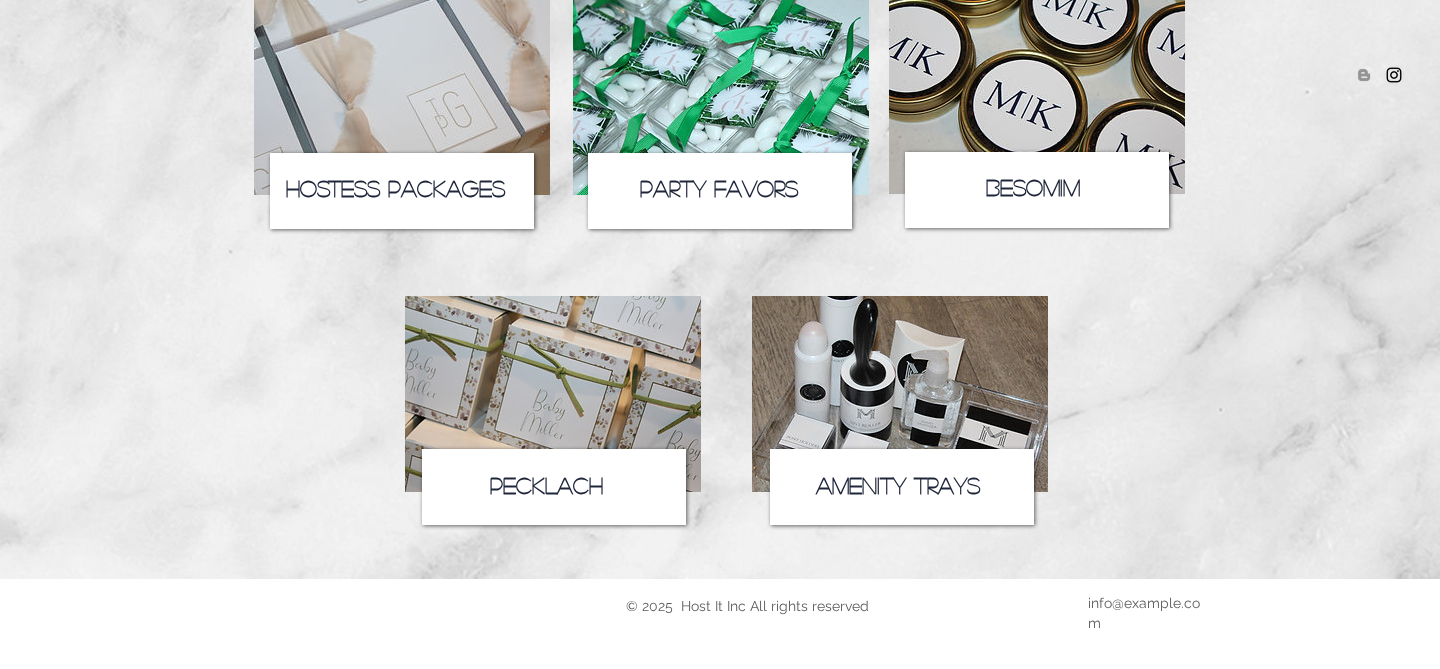 click on "Amenity Trays" at bounding box center (898, 485) 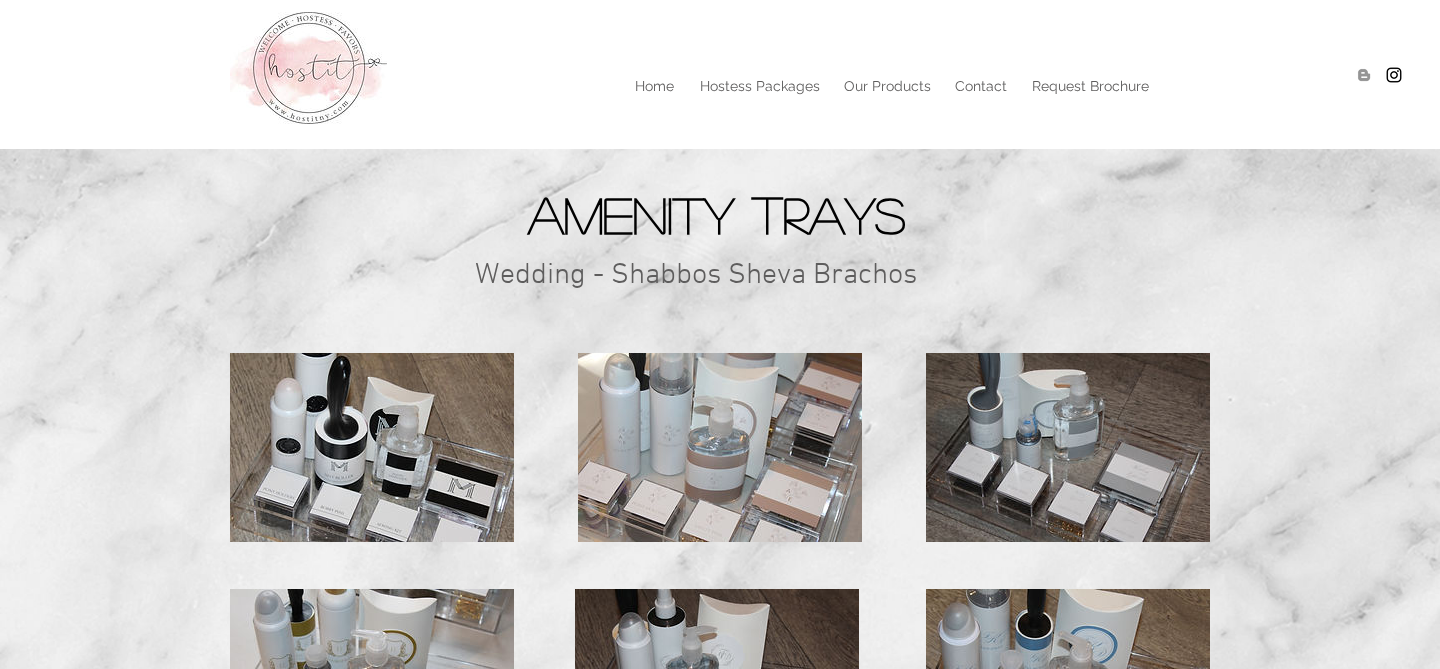 scroll, scrollTop: 73, scrollLeft: 0, axis: vertical 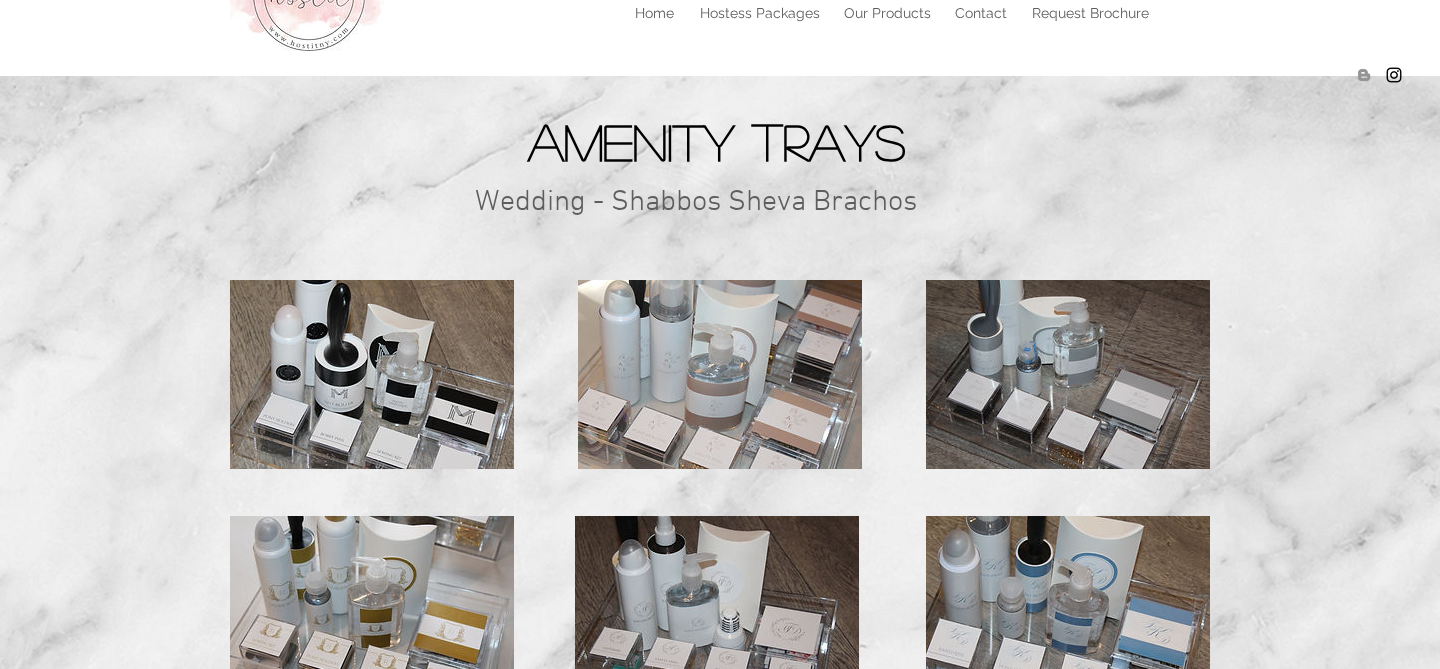click at bounding box center [372, 374] 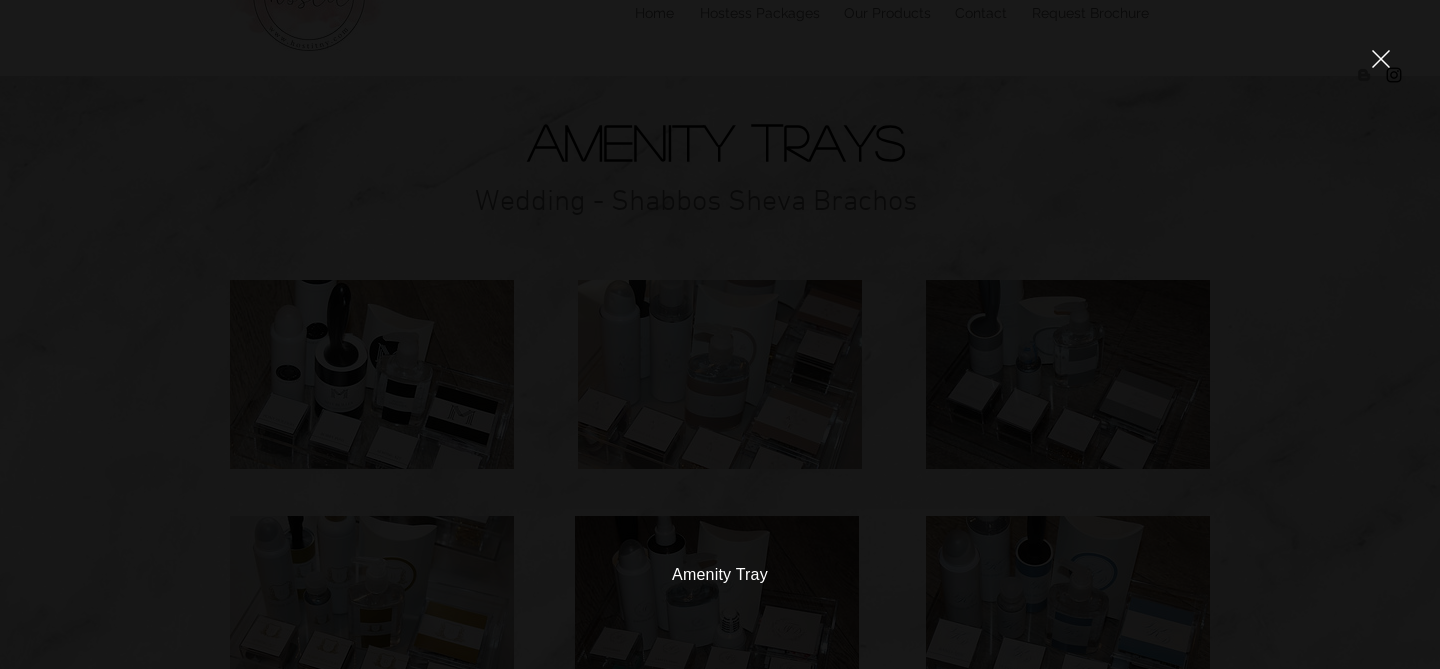 scroll, scrollTop: 0, scrollLeft: 0, axis: both 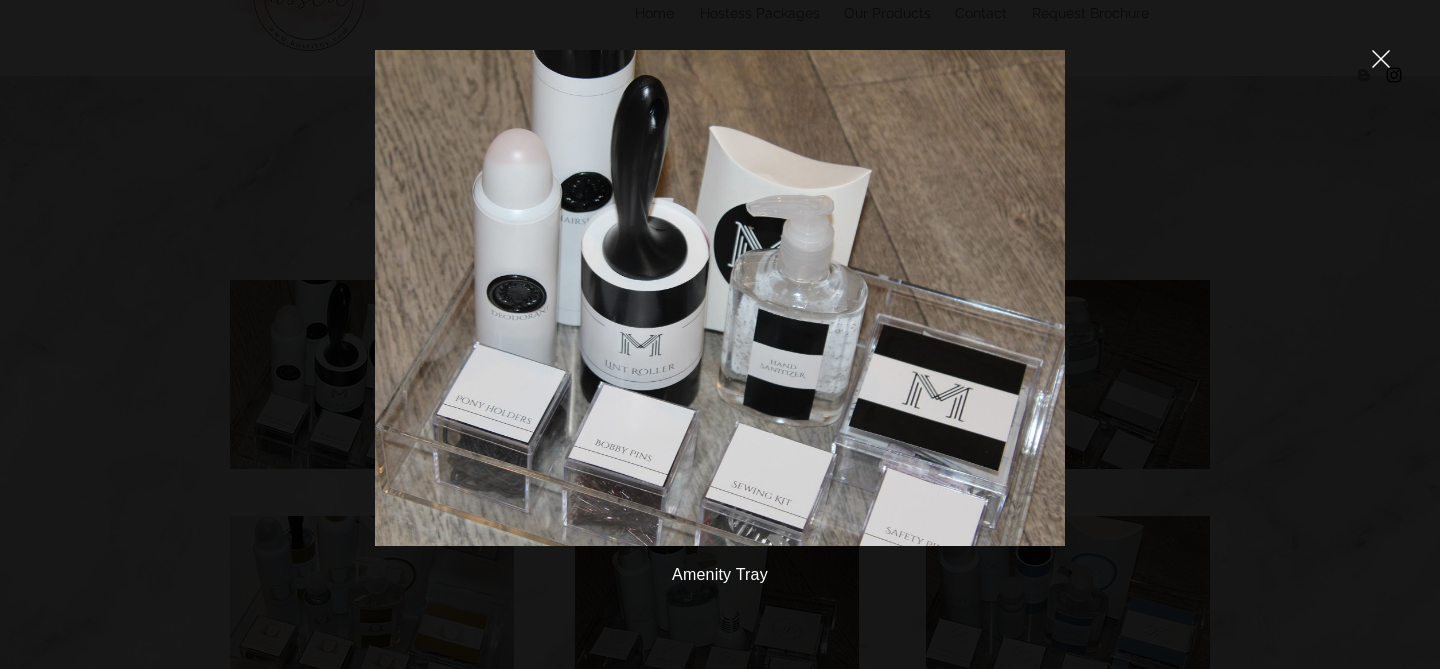 click at bounding box center [1381, 59] 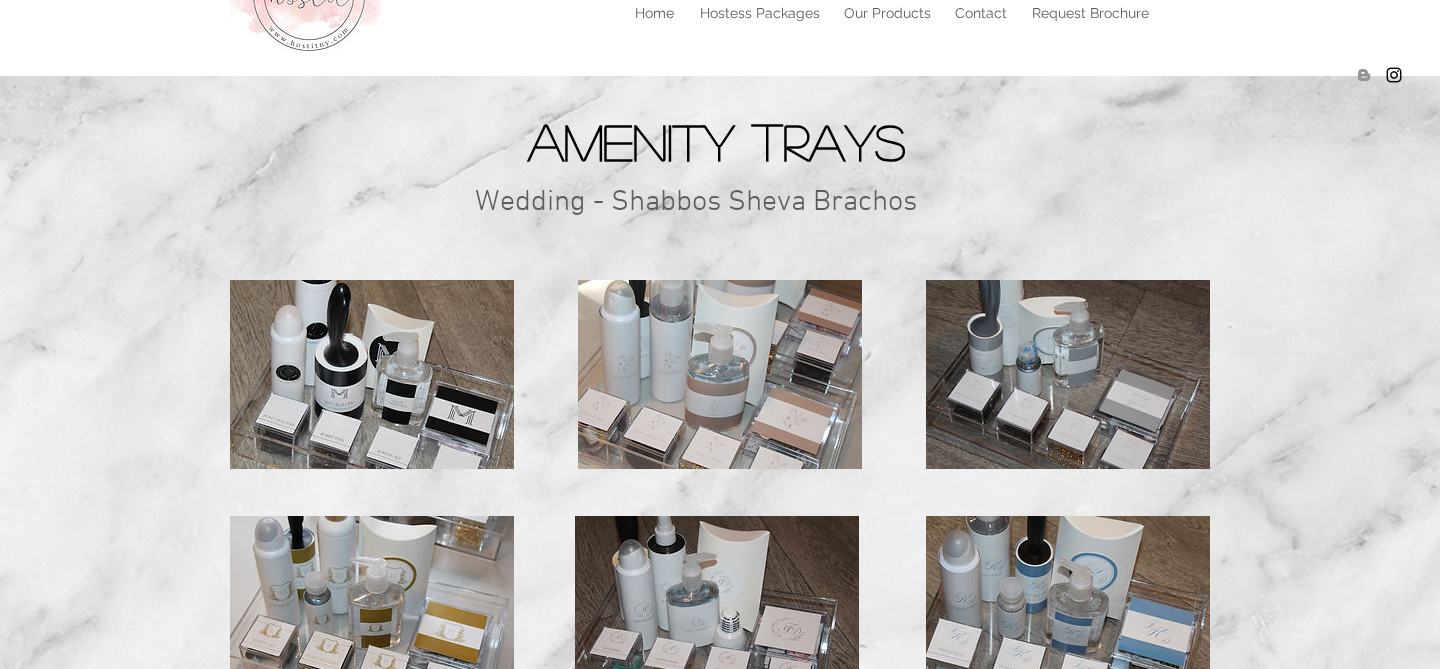 click at bounding box center [372, 374] 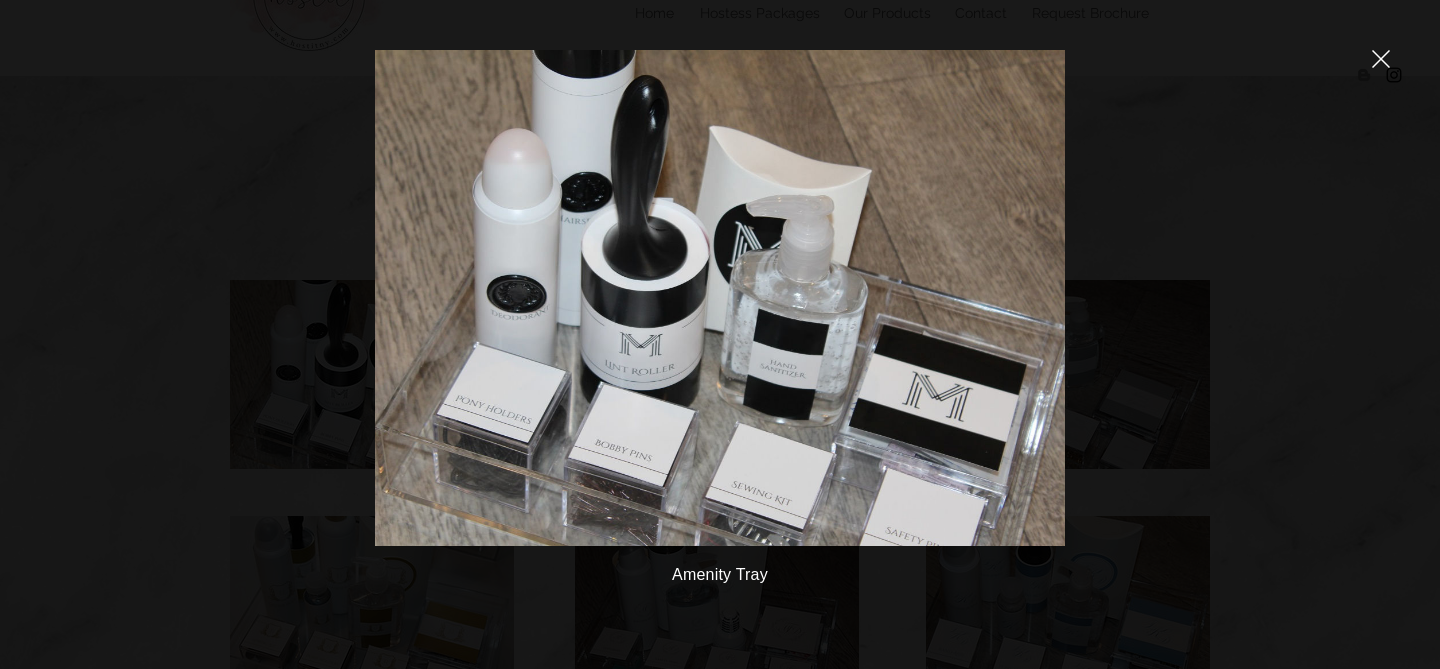 scroll, scrollTop: 0, scrollLeft: 0, axis: both 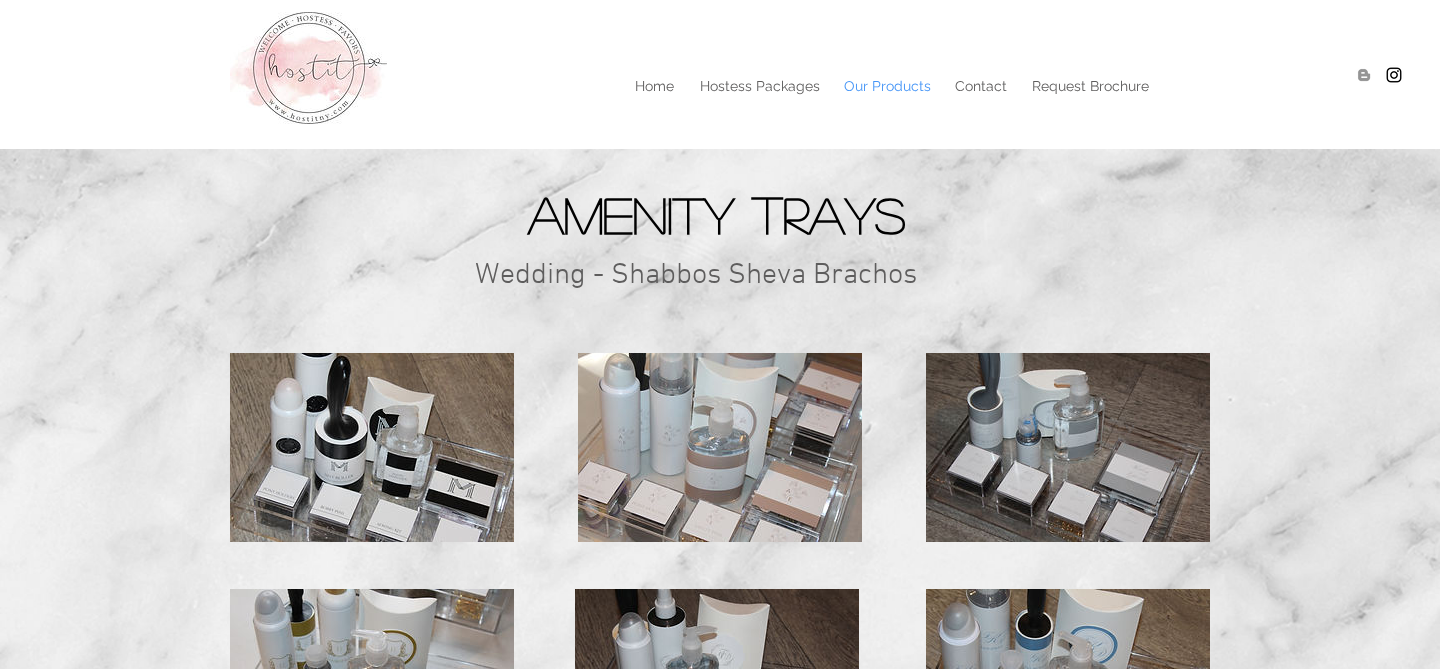 click on "Our Products" at bounding box center [887, 86] 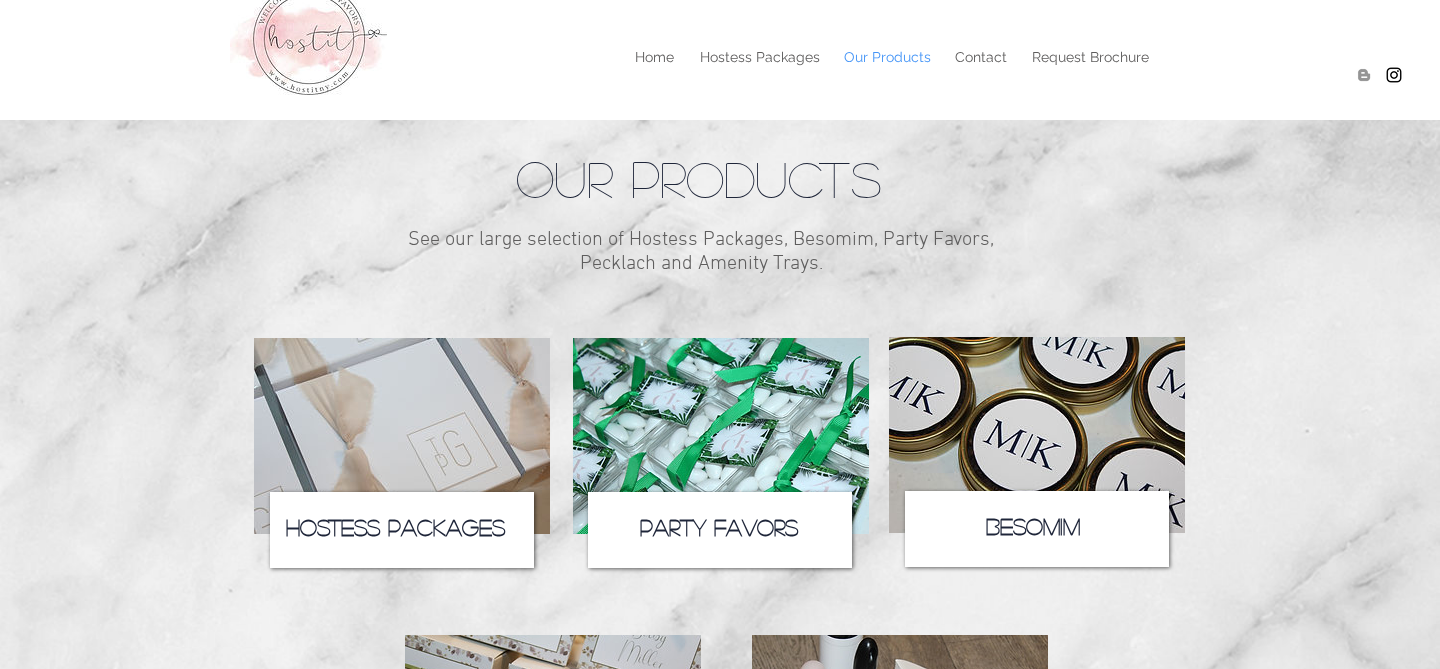 scroll, scrollTop: 0, scrollLeft: 0, axis: both 